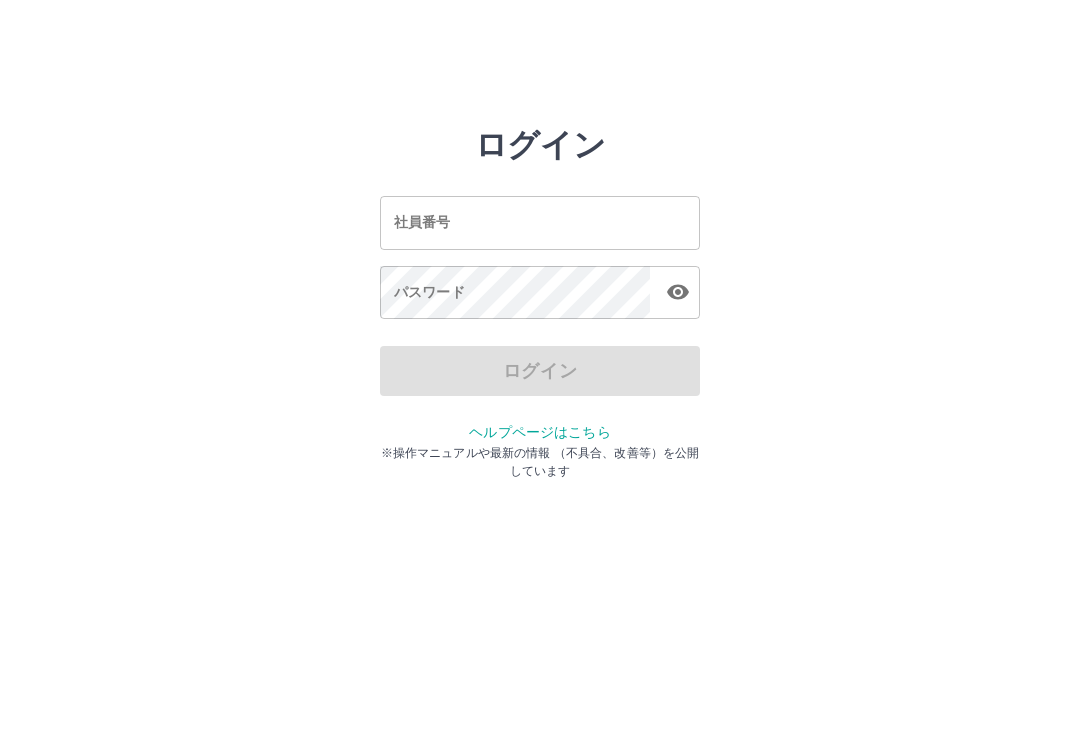 scroll, scrollTop: 0, scrollLeft: 0, axis: both 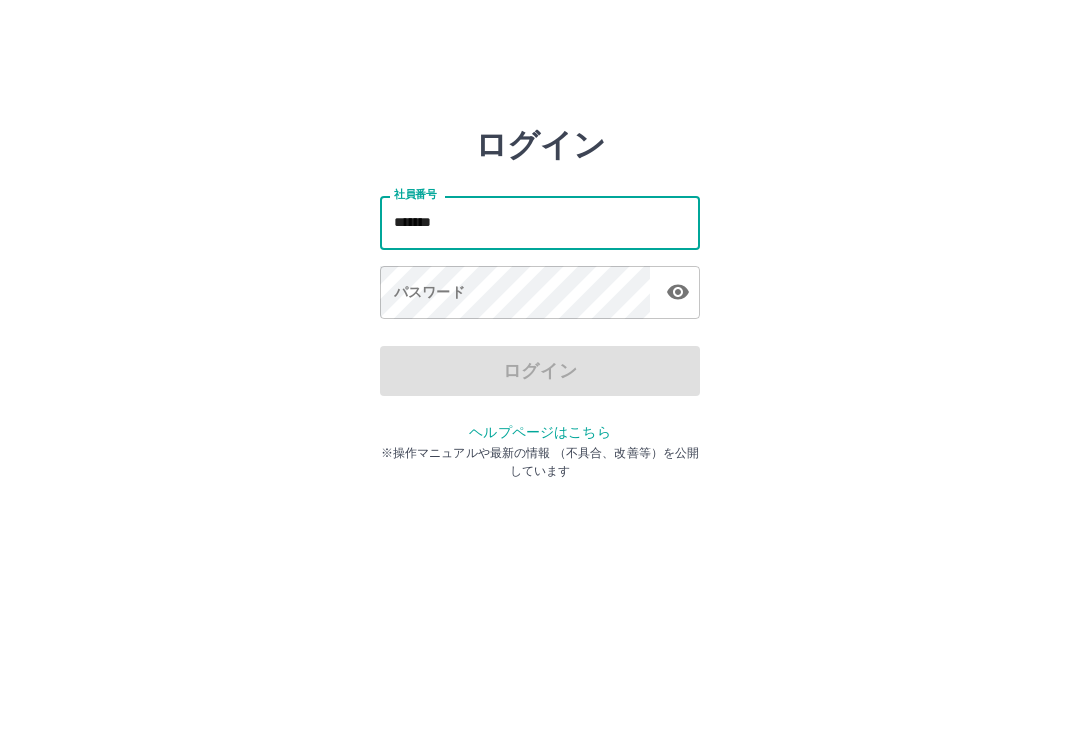 type on "*******" 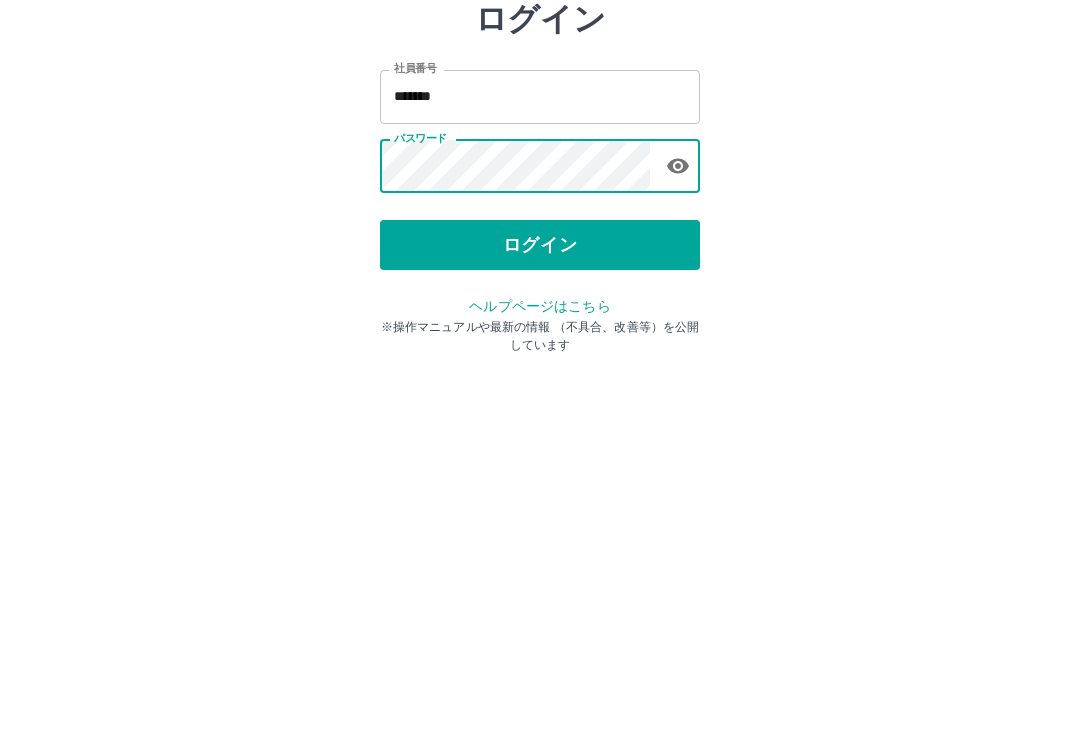 click on "ログイン" at bounding box center (540, 371) 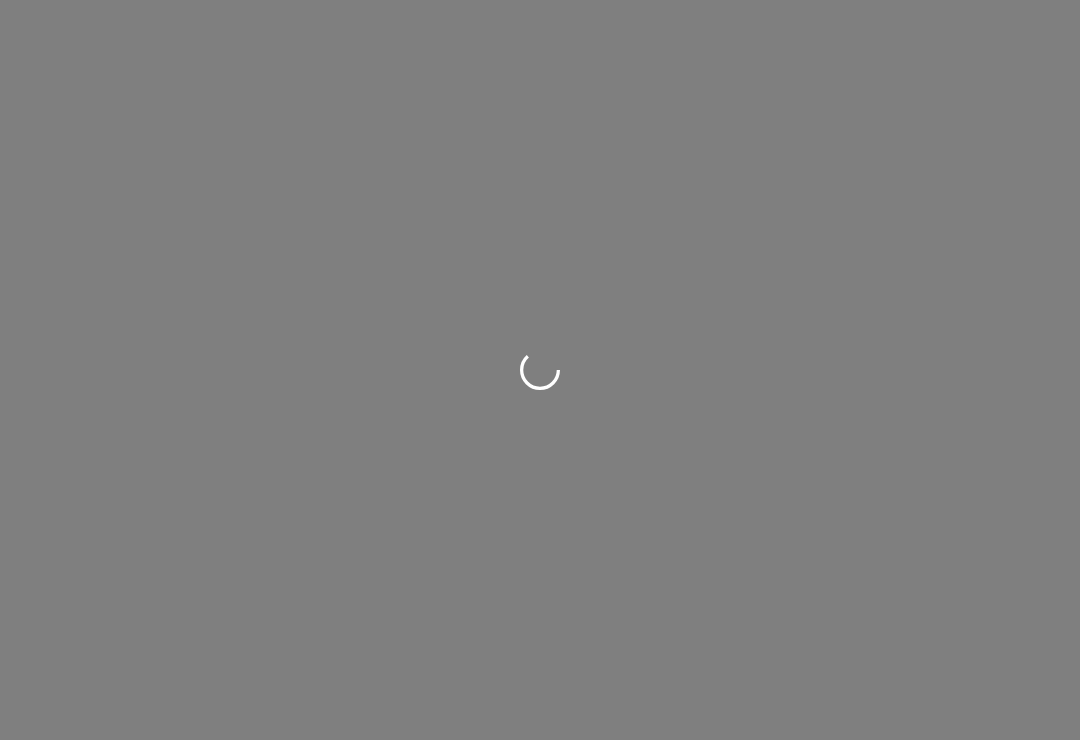 scroll, scrollTop: 0, scrollLeft: 0, axis: both 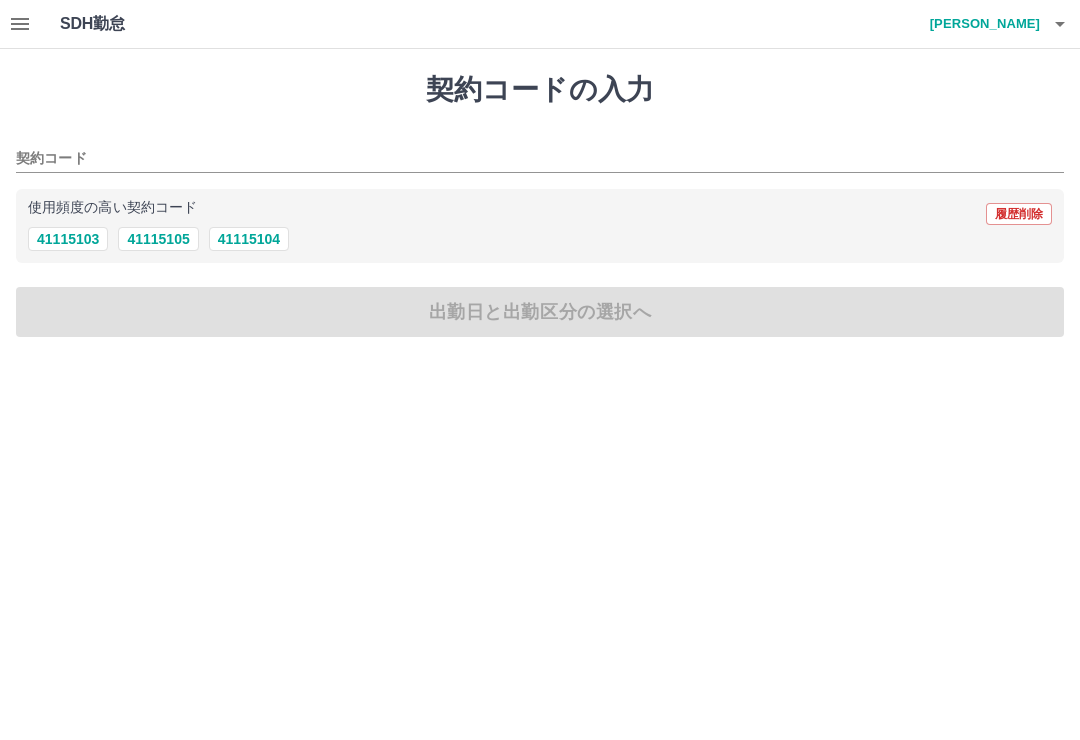 click on "契約コード" at bounding box center [525, 159] 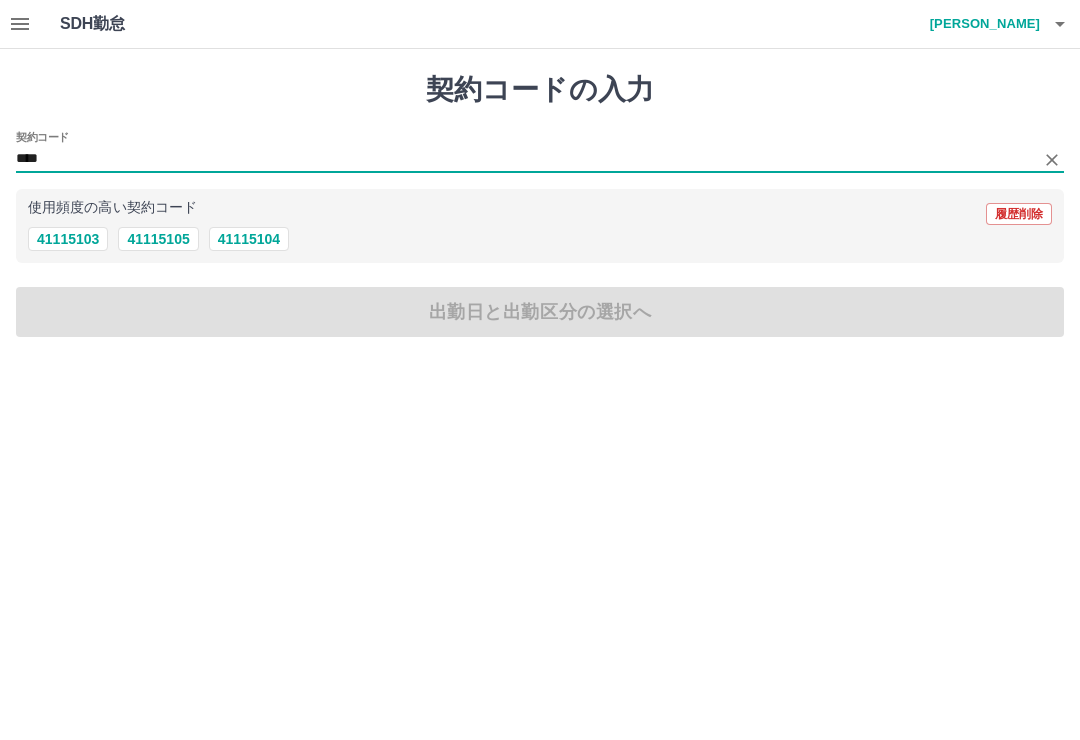click on "41115105" at bounding box center [158, 239] 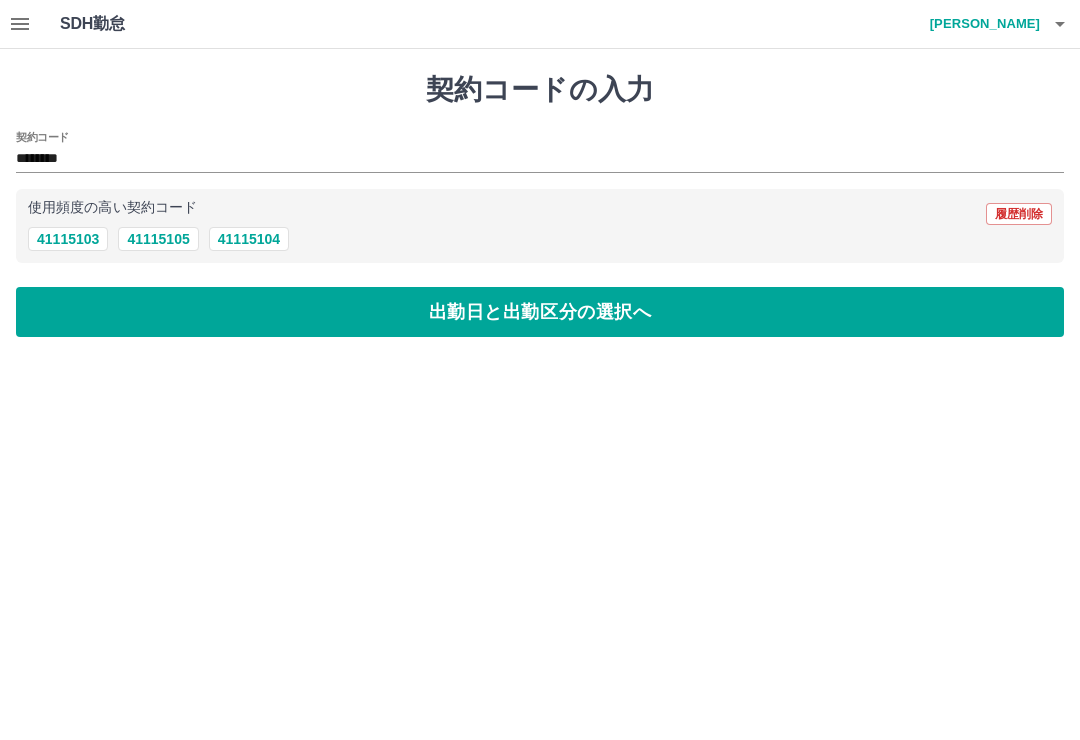 click on "出勤日と出勤区分の選択へ" at bounding box center (540, 312) 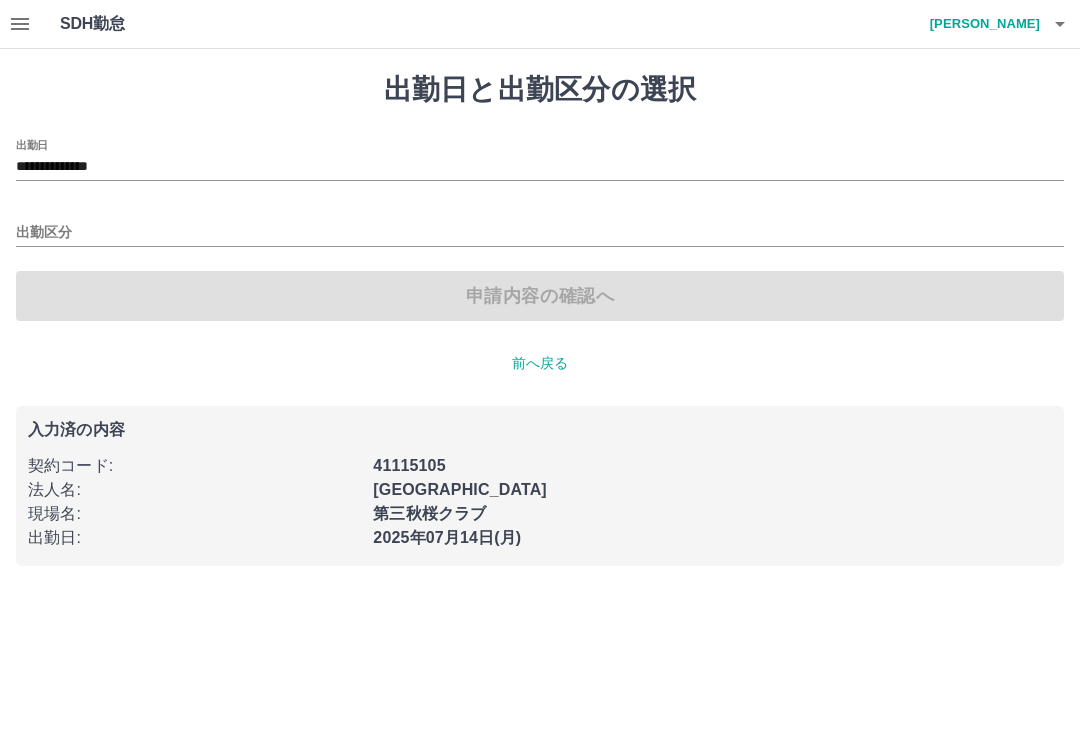 click on "出勤区分" at bounding box center [540, 233] 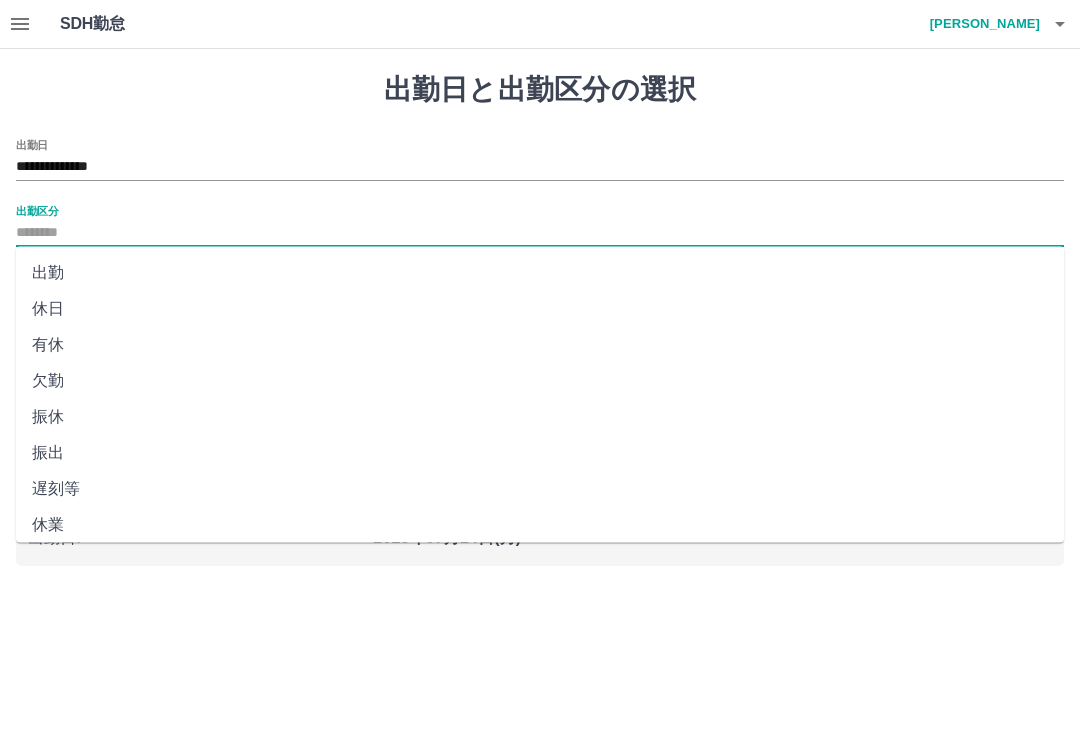 click on "出勤" at bounding box center (540, 273) 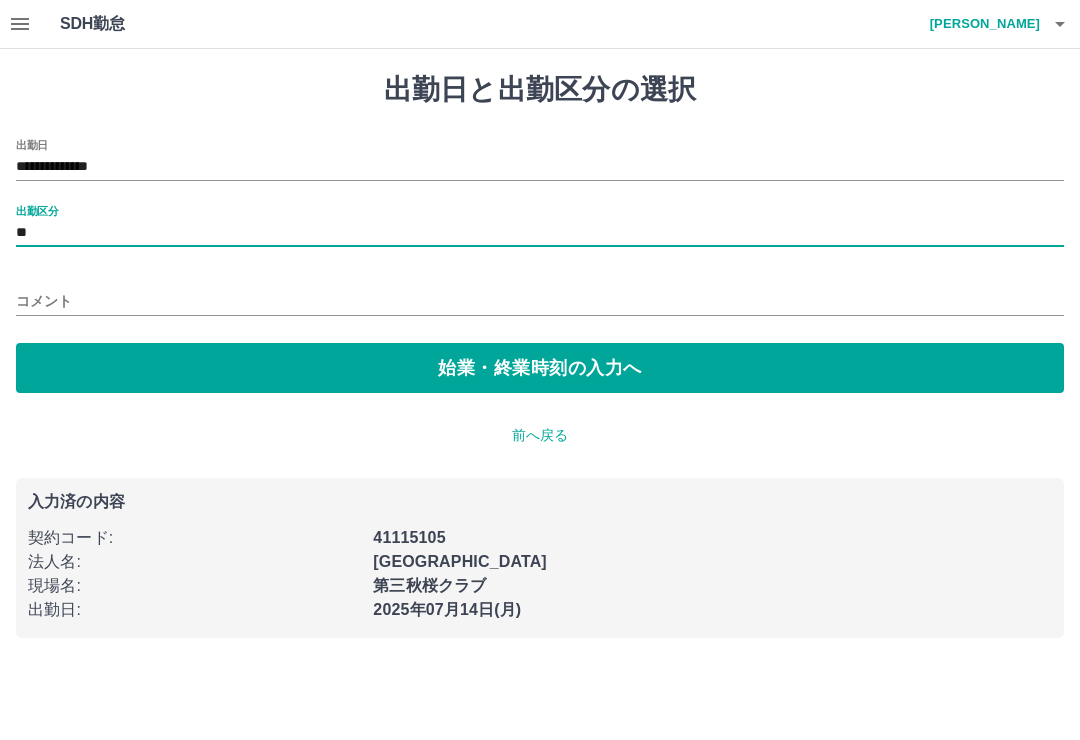 click on "始業・終業時刻の入力へ" at bounding box center (540, 368) 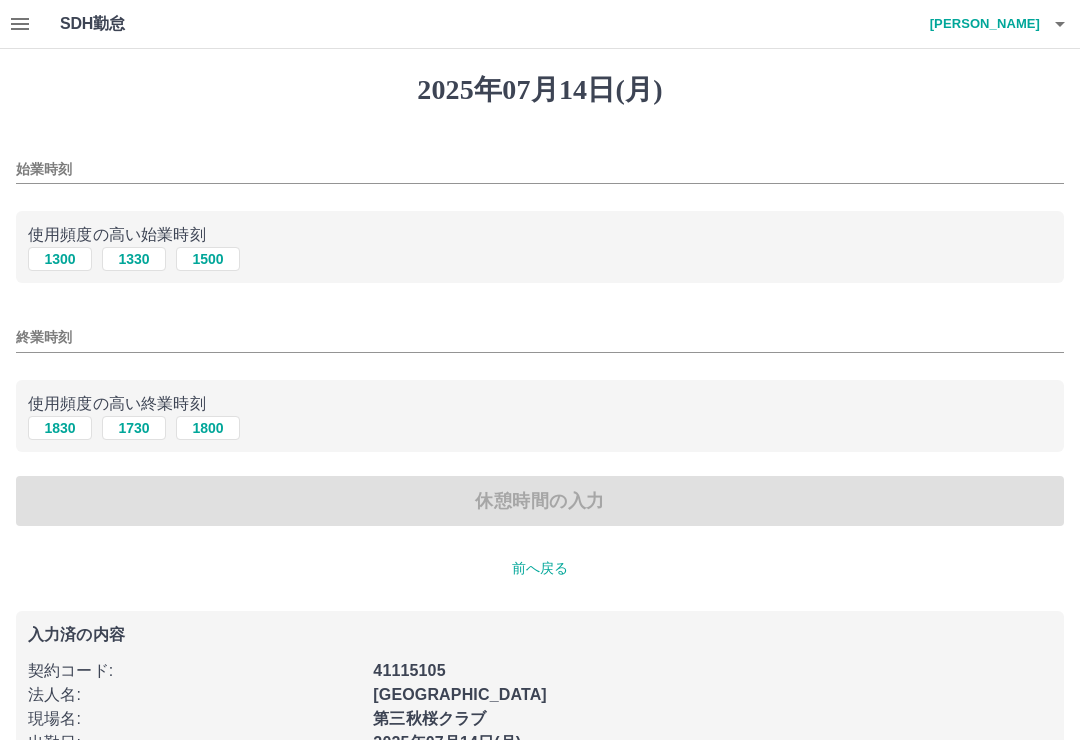 click on "始業時刻" at bounding box center (540, 169) 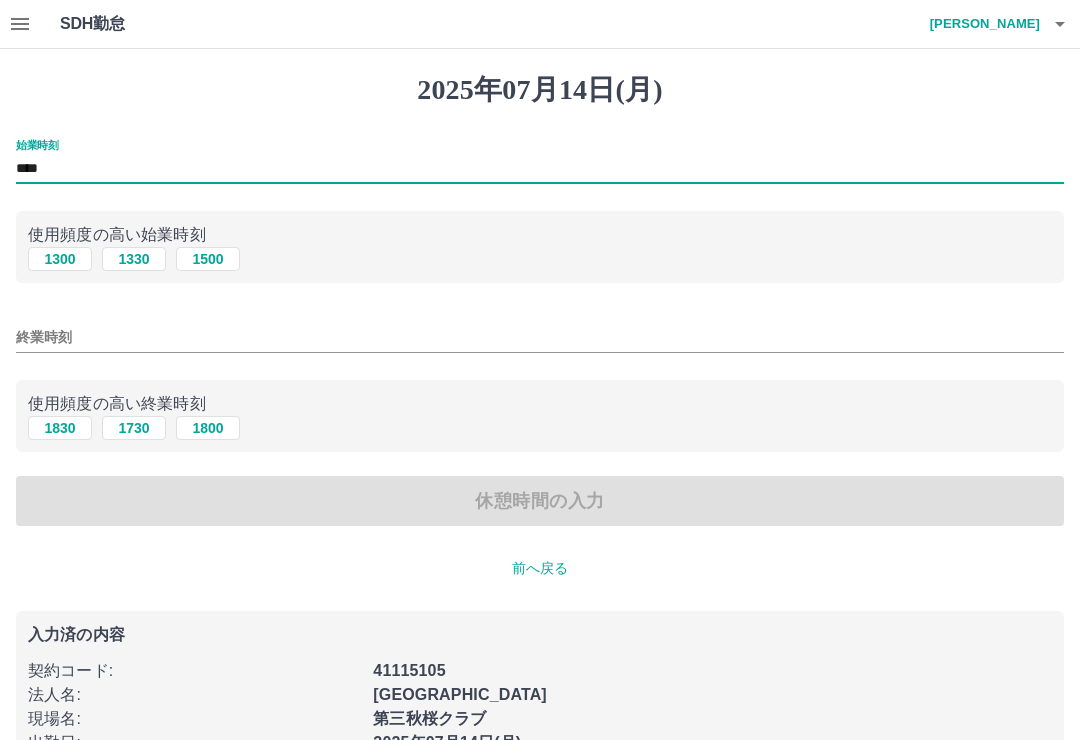 type on "****" 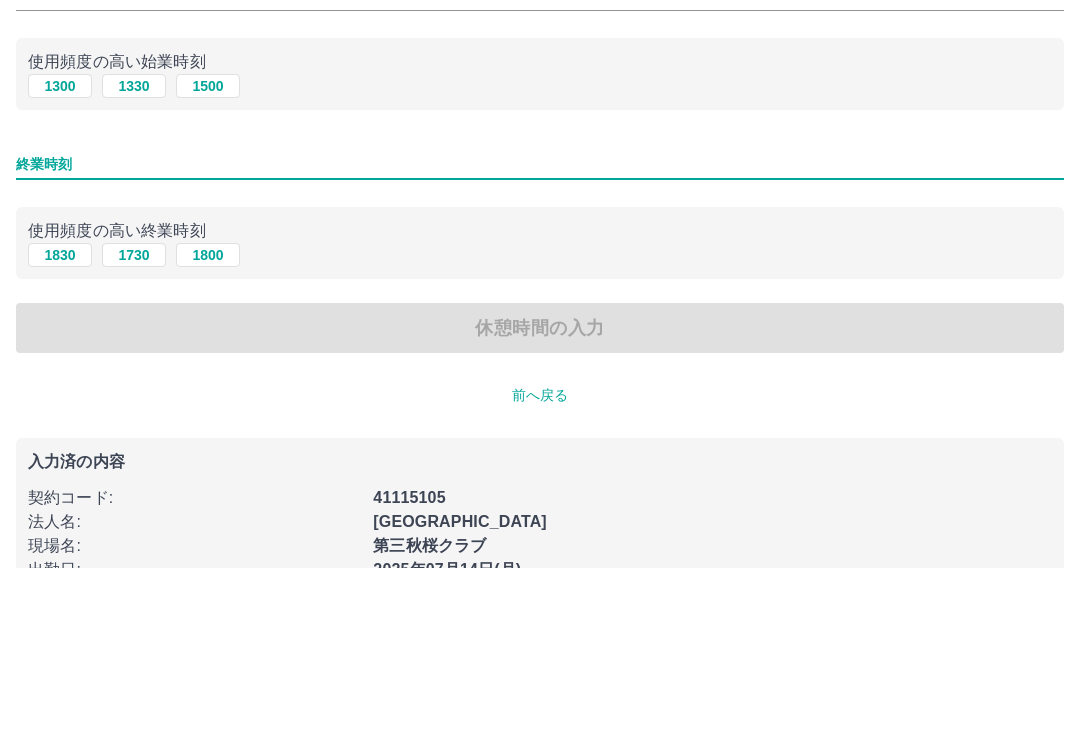 click on "1830" at bounding box center (60, 428) 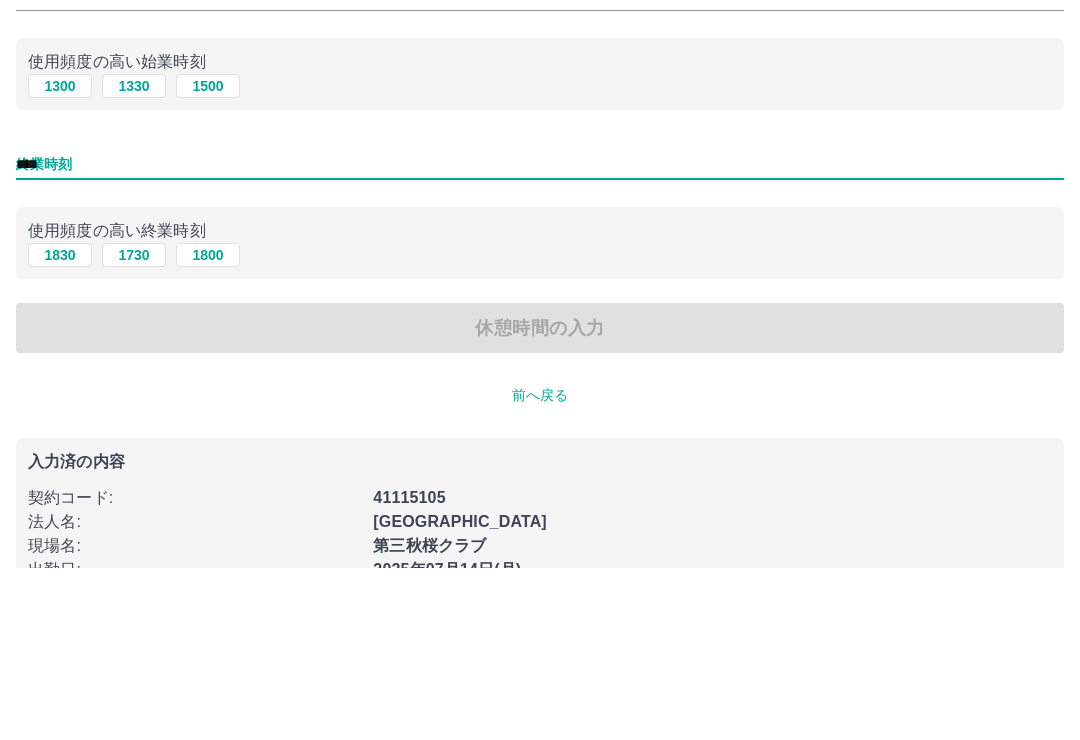 scroll, scrollTop: 81, scrollLeft: 0, axis: vertical 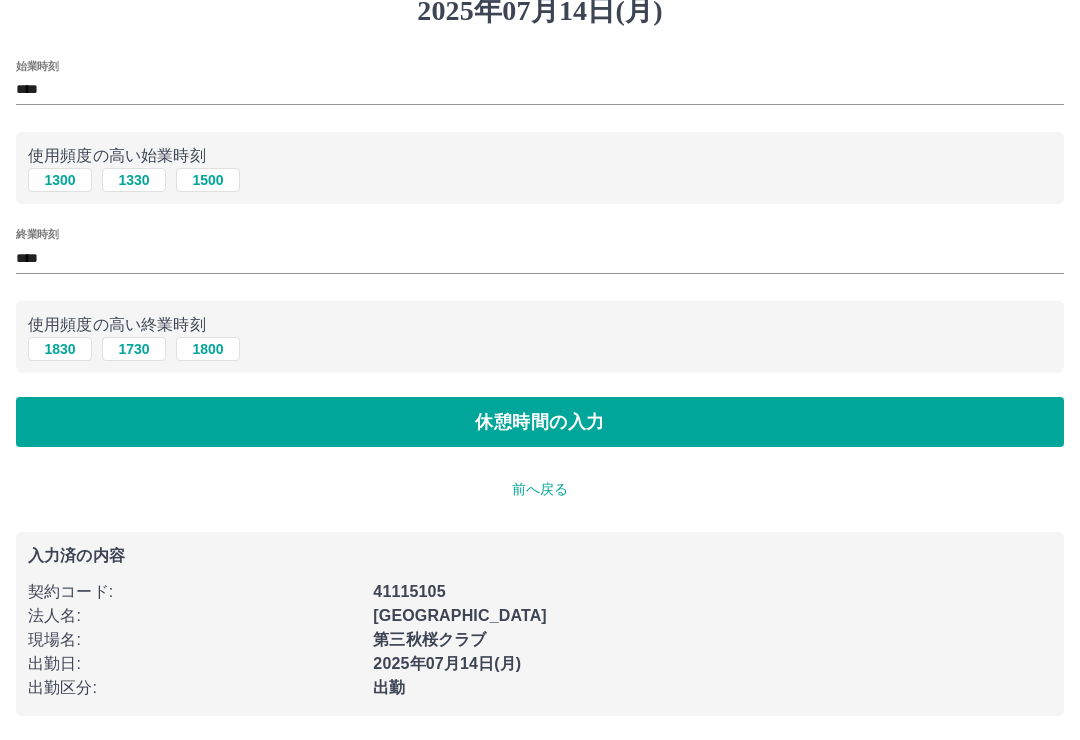 click on "休憩時間の入力" at bounding box center (540, 422) 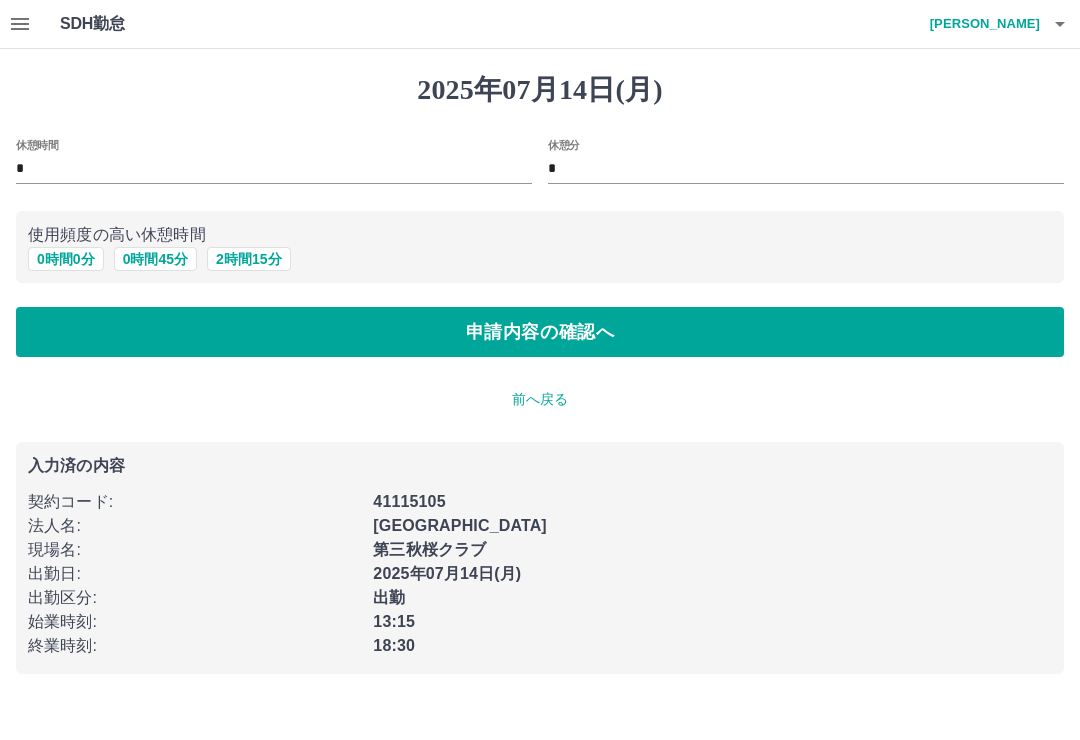 click on "申請内容の確認へ" at bounding box center (540, 332) 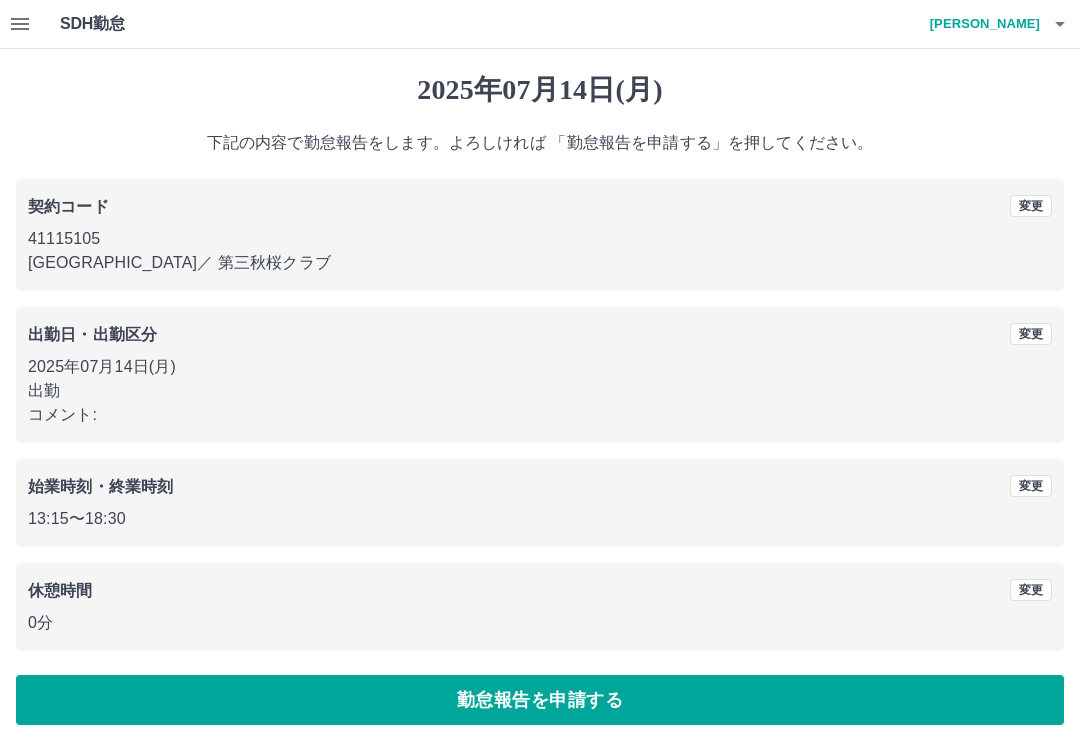 click on "勤怠報告を申請する" at bounding box center [540, 700] 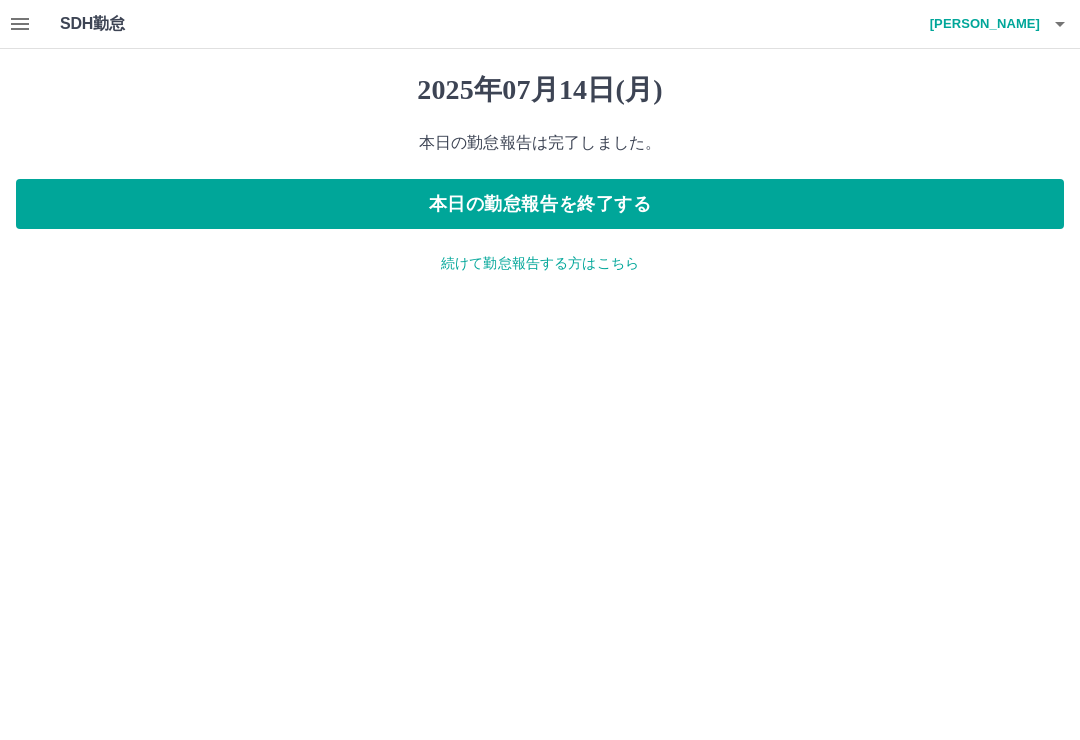 click on "本日の勤怠報告を終了する" at bounding box center [540, 204] 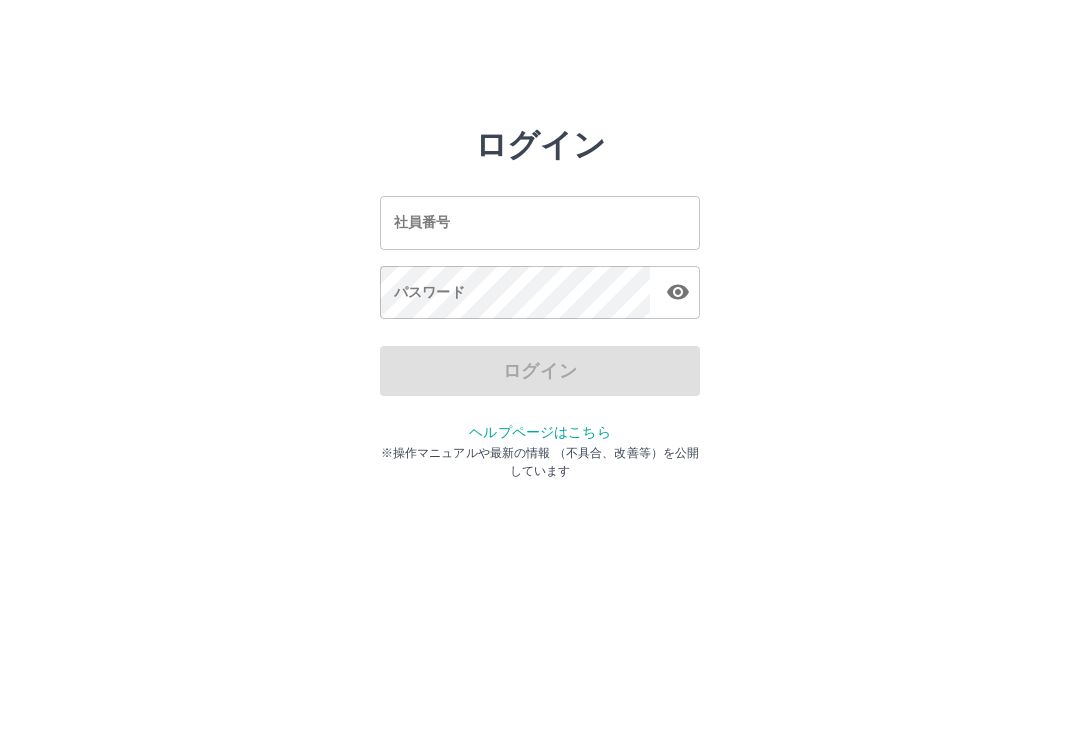 scroll, scrollTop: 0, scrollLeft: 0, axis: both 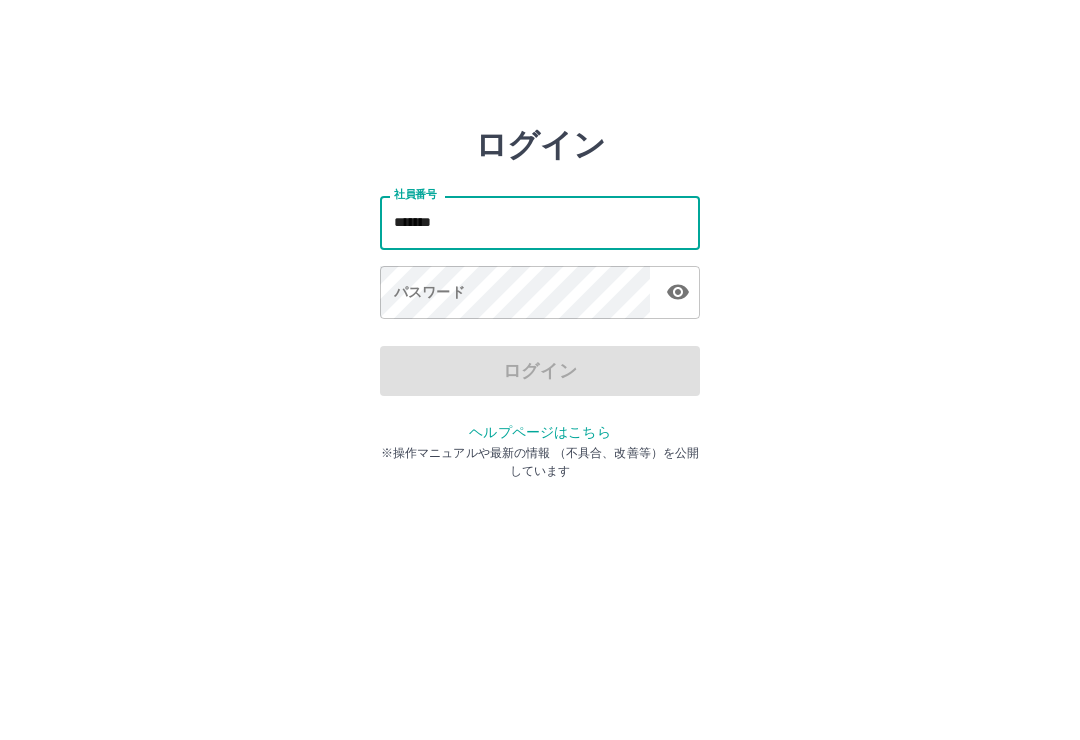 type on "*******" 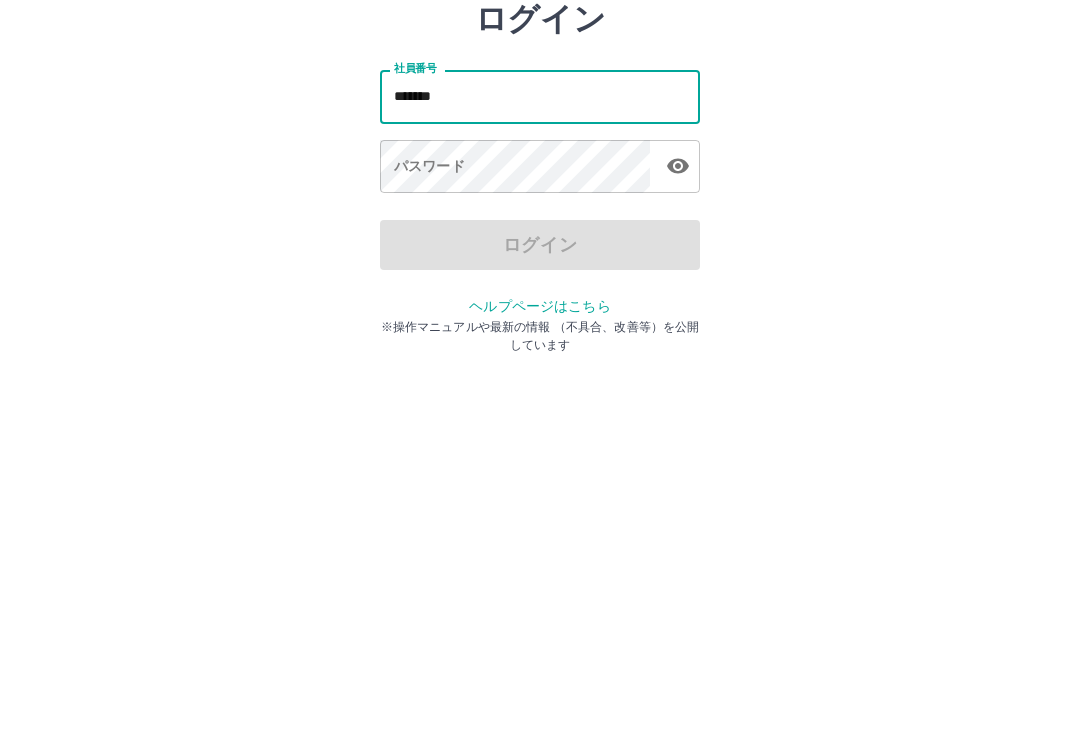click on "パスワード パスワード" at bounding box center (540, 294) 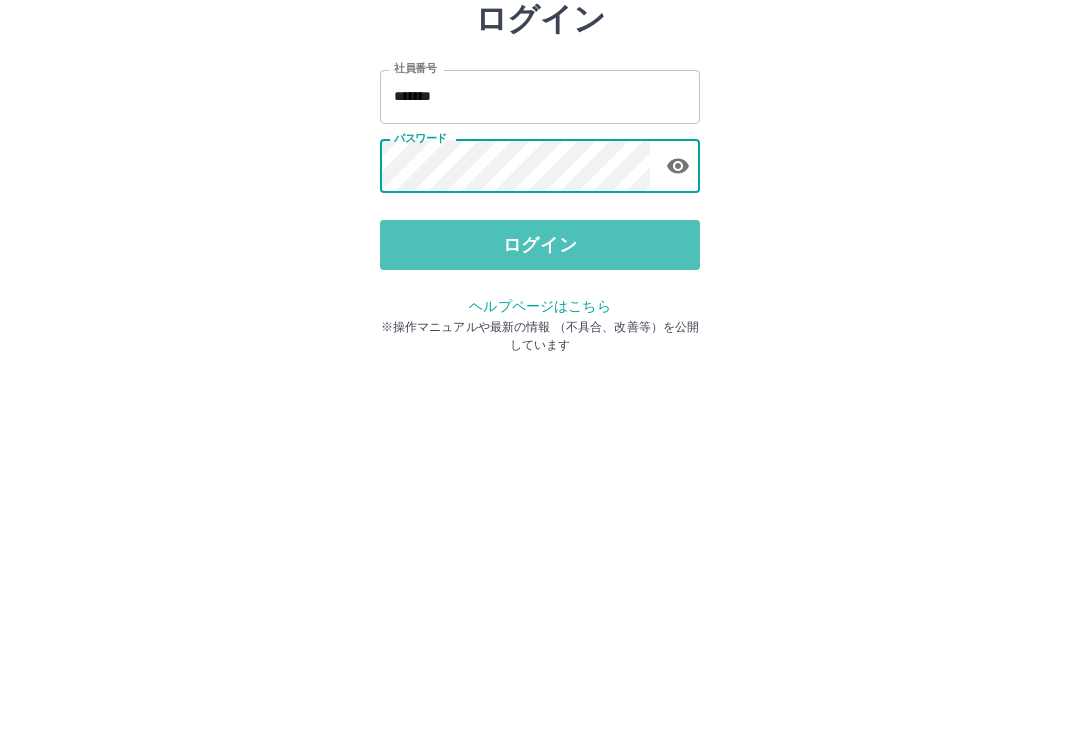 click on "ログイン" at bounding box center (540, 371) 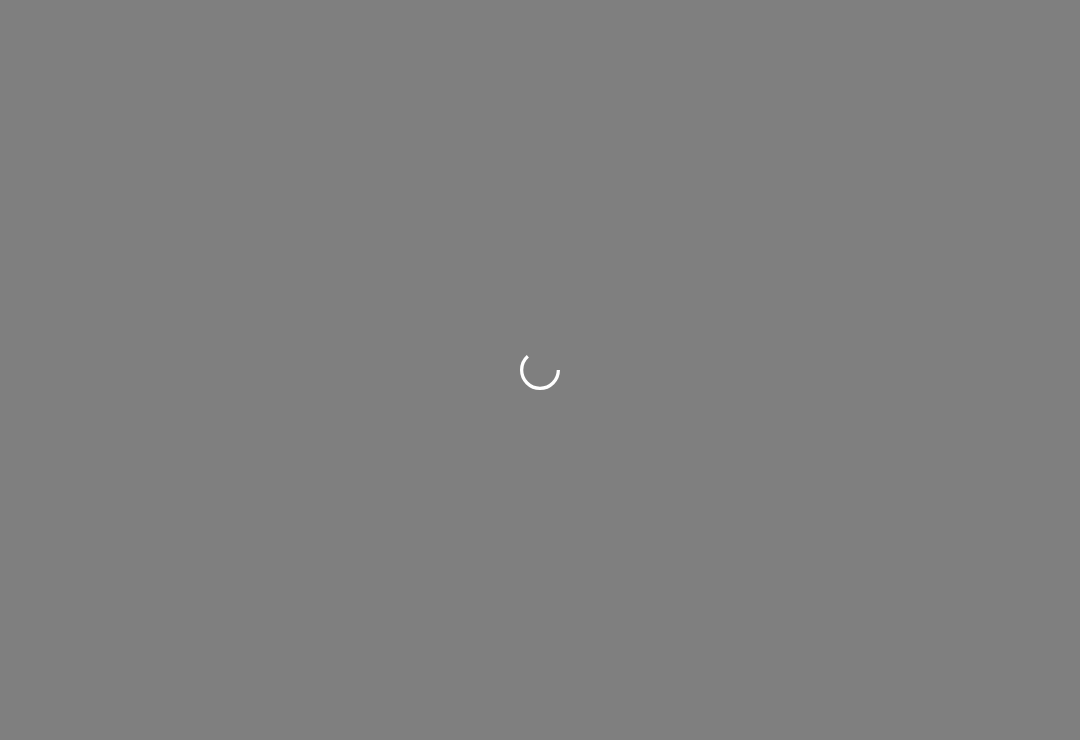scroll, scrollTop: 0, scrollLeft: 0, axis: both 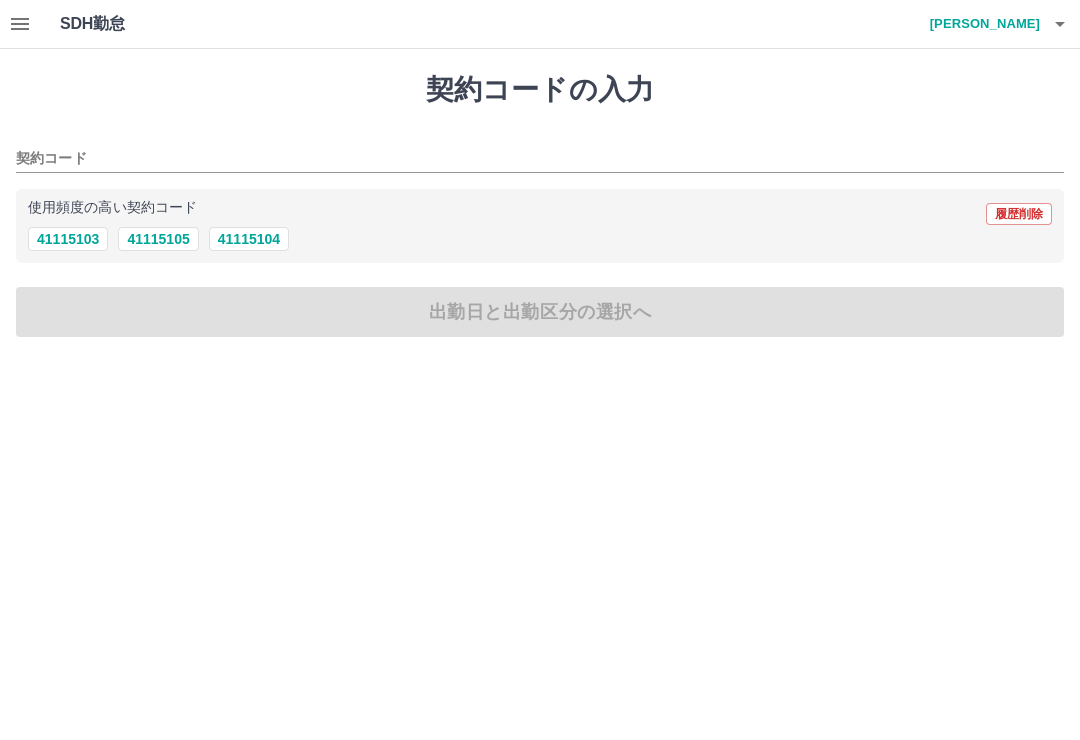 click on "41115105" at bounding box center [158, 239] 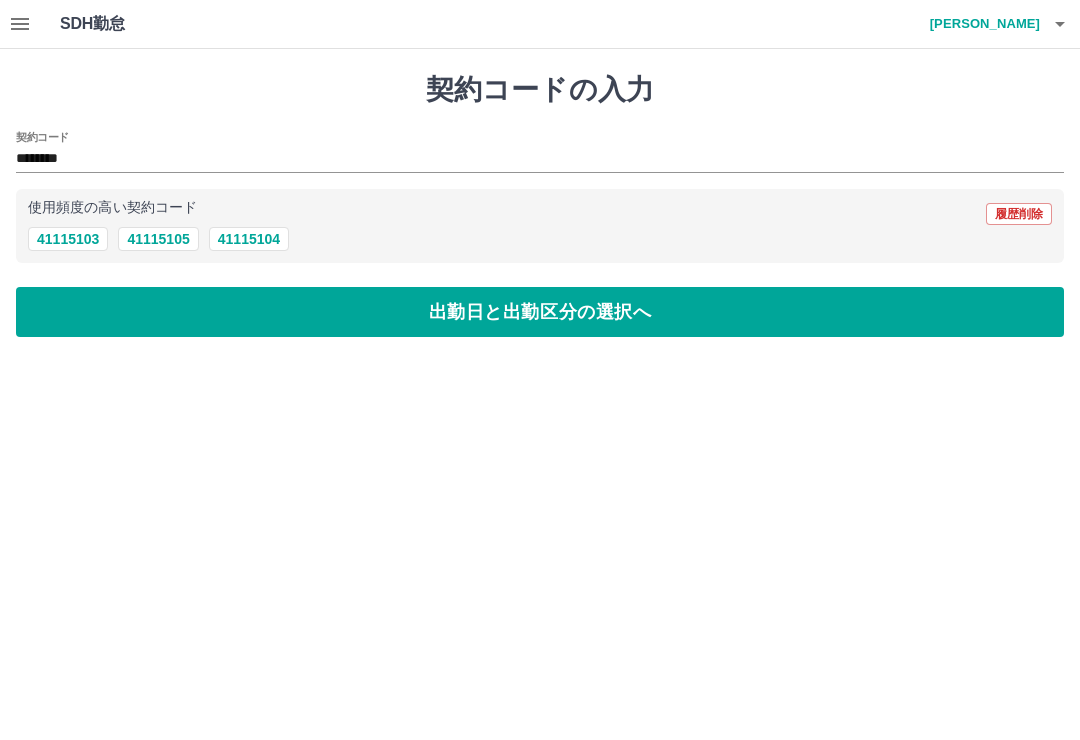 type on "********" 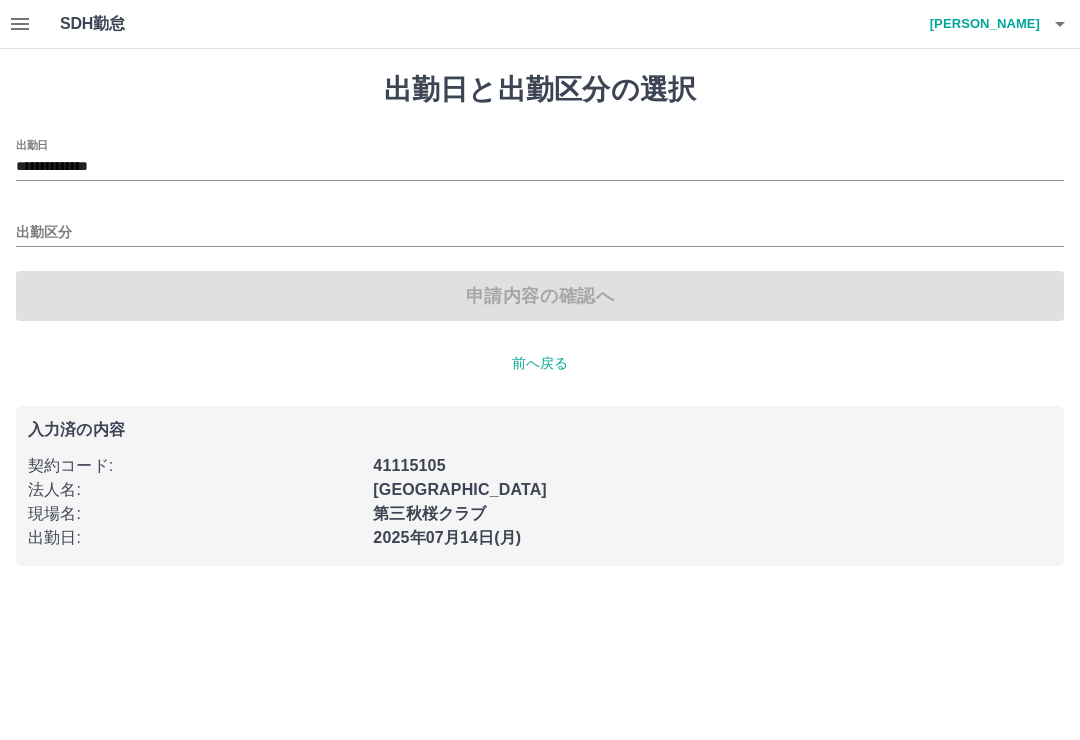 click on "出勤区分" at bounding box center (540, 233) 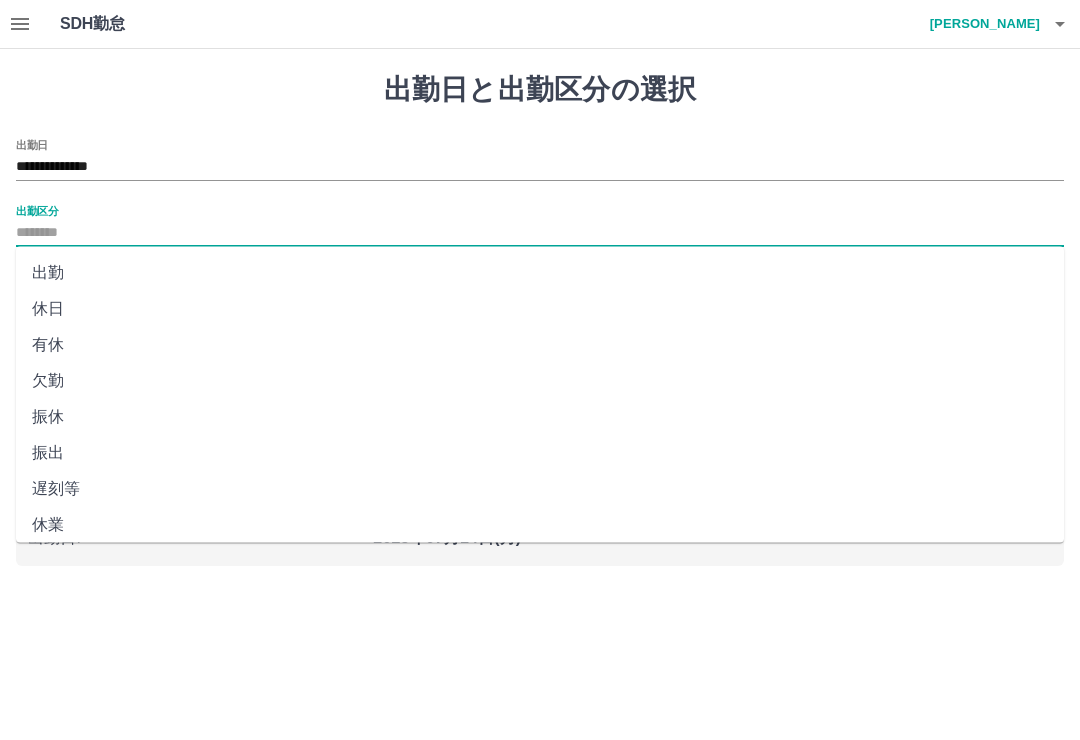 click on "出勤" at bounding box center [540, 273] 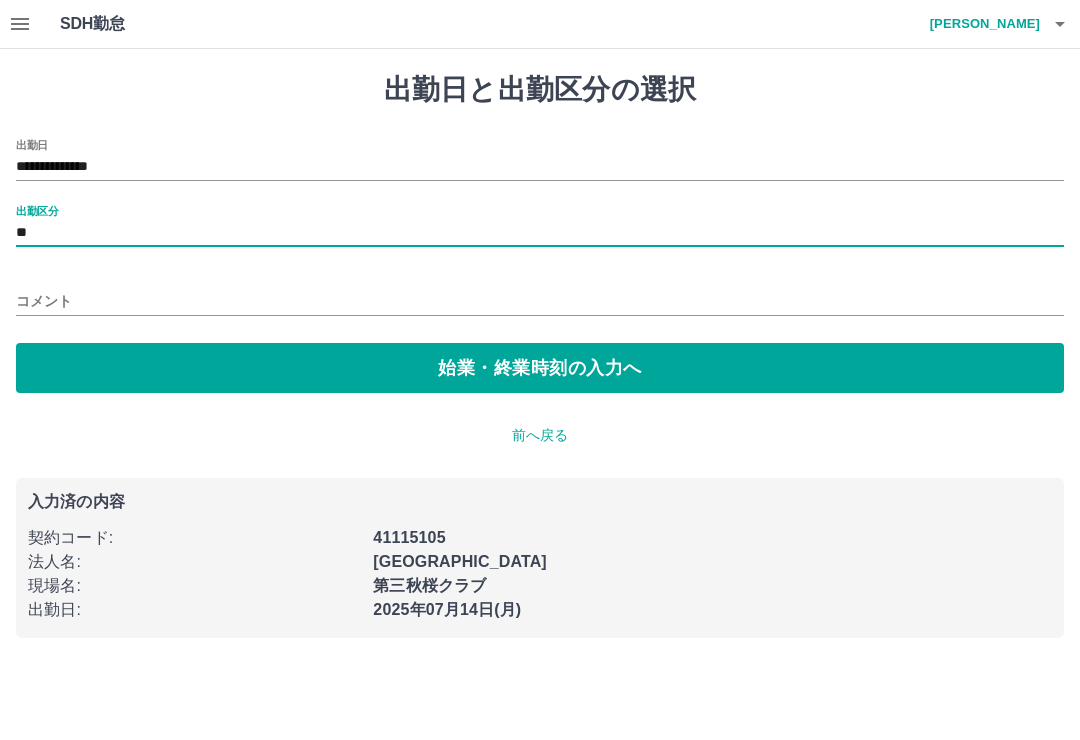 click on "始業・終業時刻の入力へ" at bounding box center [540, 368] 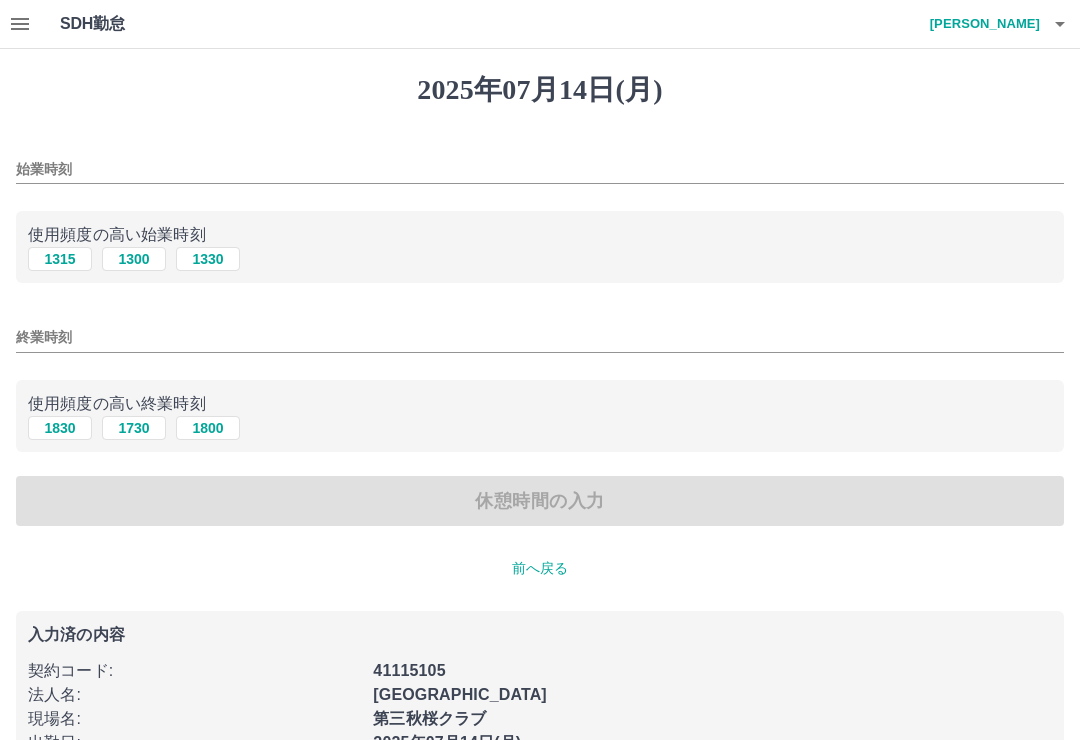 click on "1330" at bounding box center (208, 259) 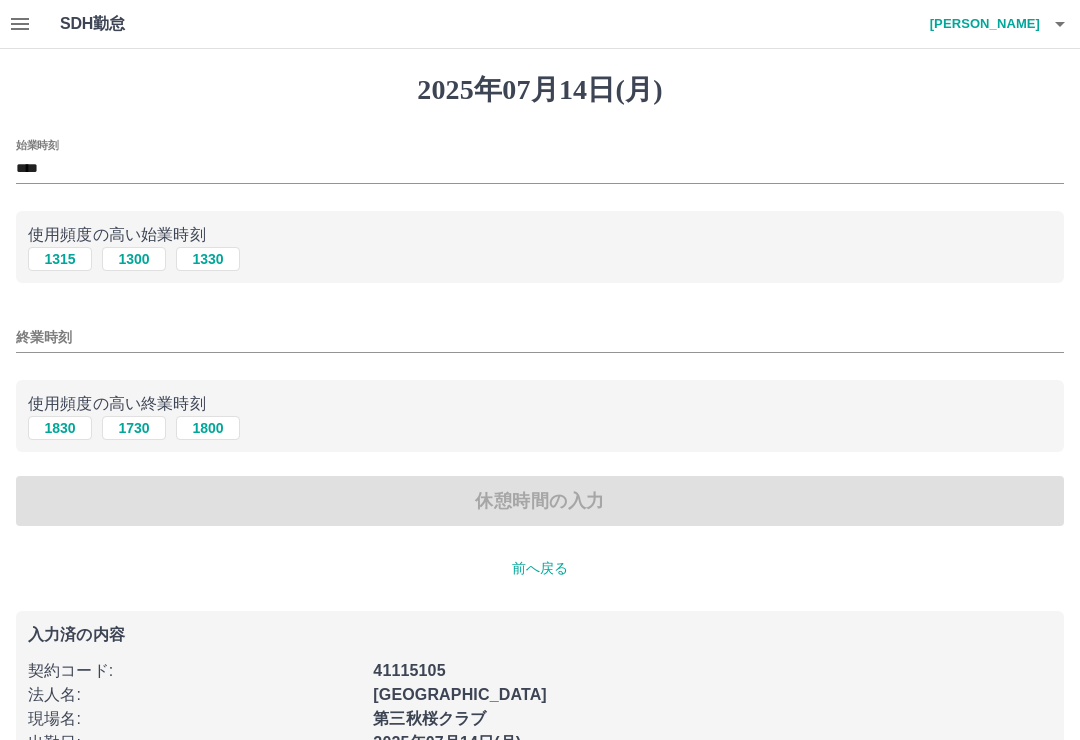 click on "1730" at bounding box center (134, 428) 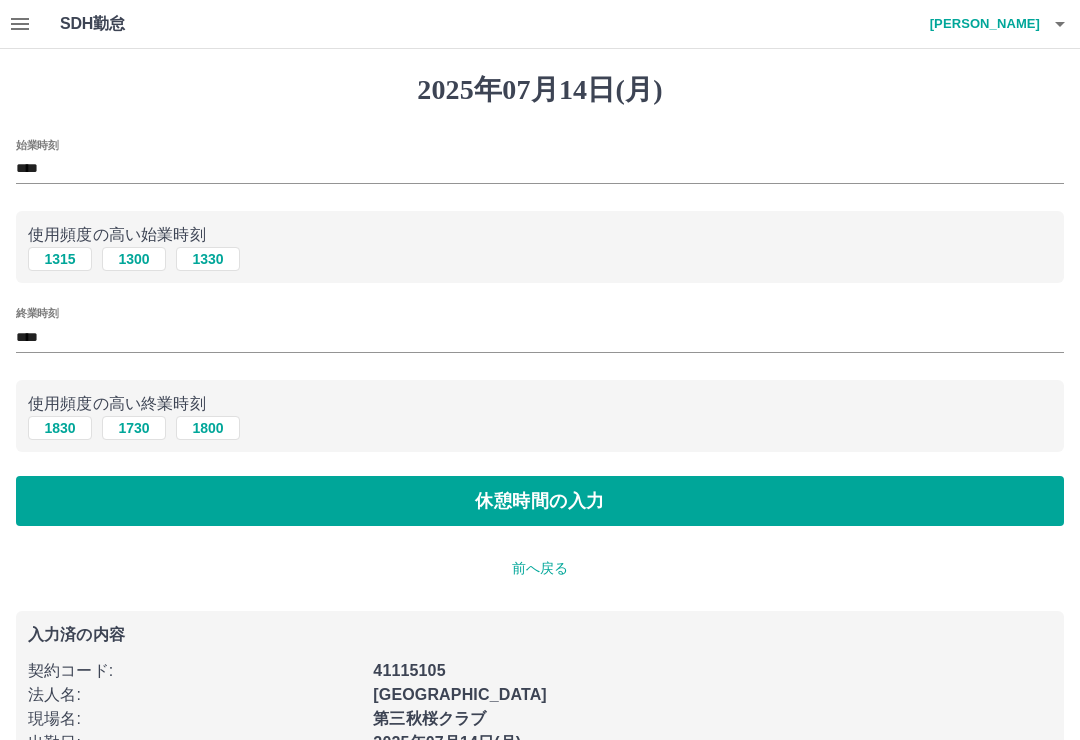 click on "休憩時間の入力" at bounding box center (540, 501) 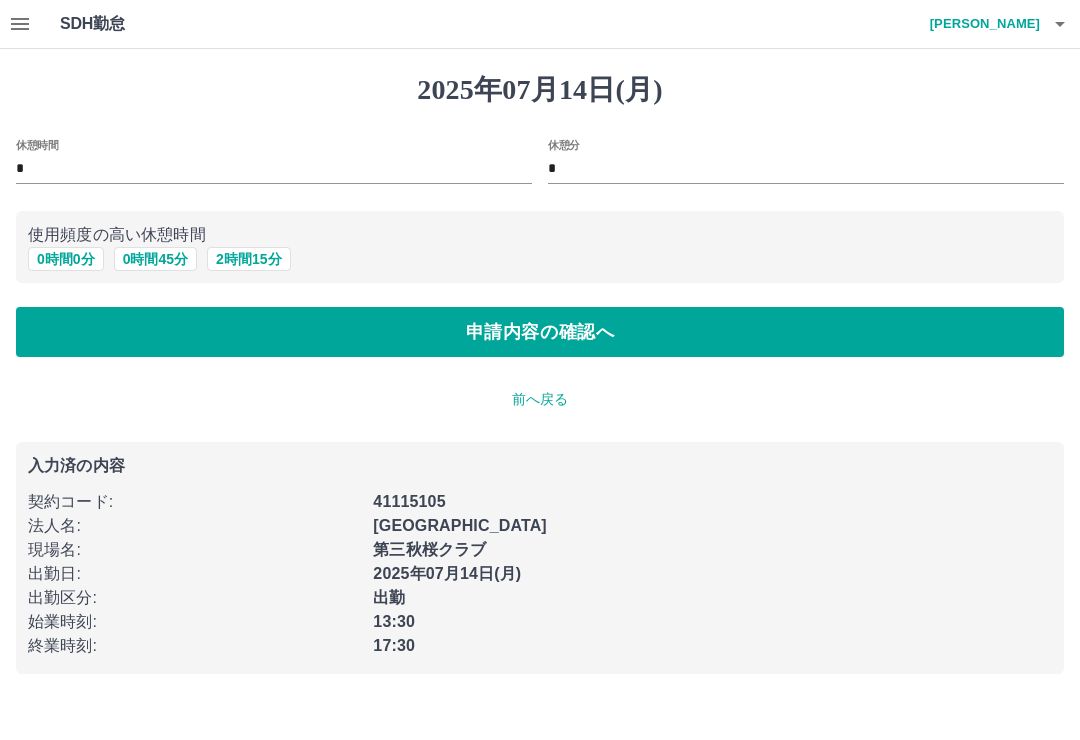 click on "申請内容の確認へ" at bounding box center [540, 332] 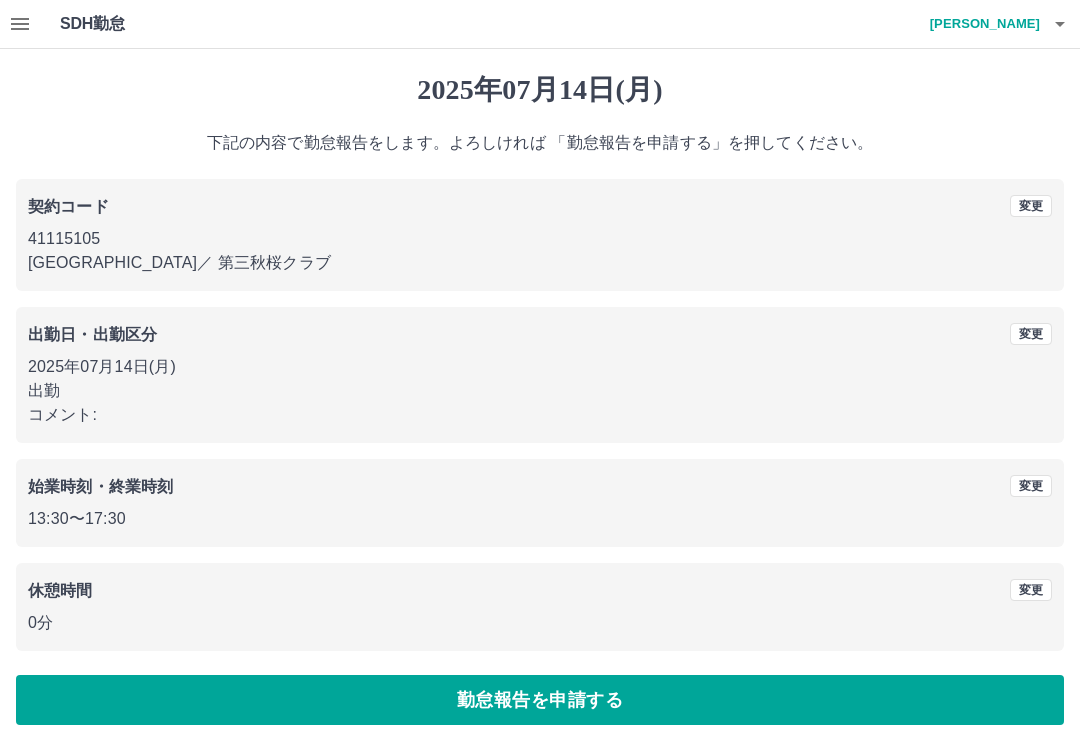 click on "勤怠報告を申請する" at bounding box center (540, 700) 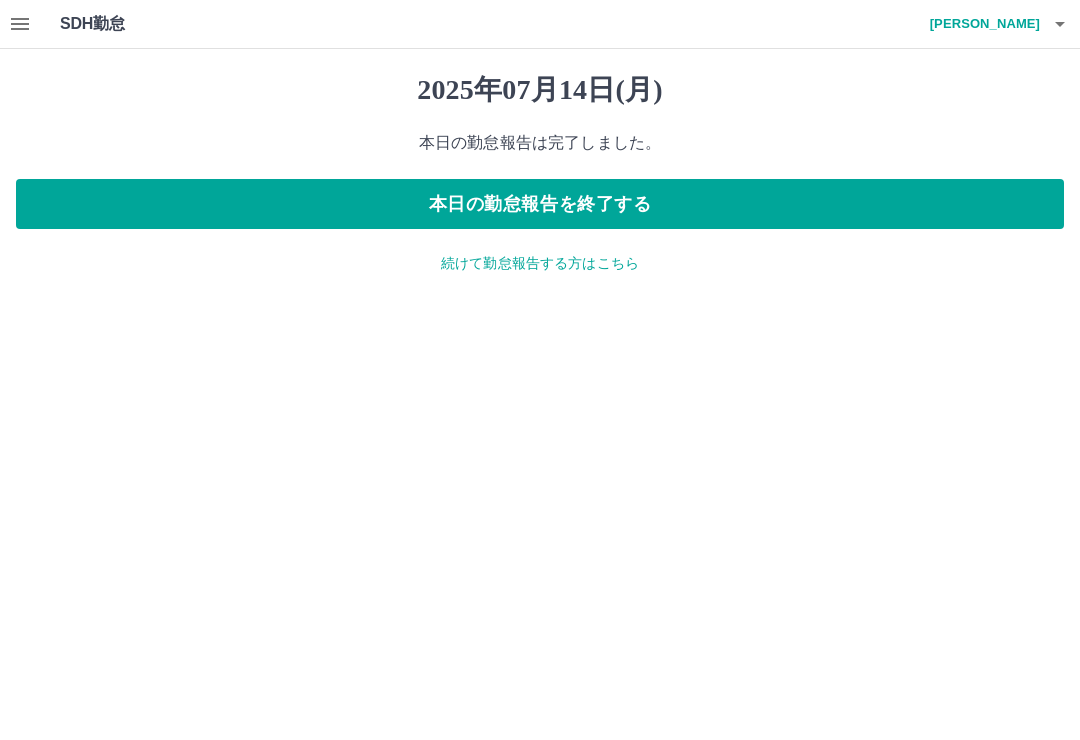 click on "本日の勤怠報告を終了する" at bounding box center [540, 204] 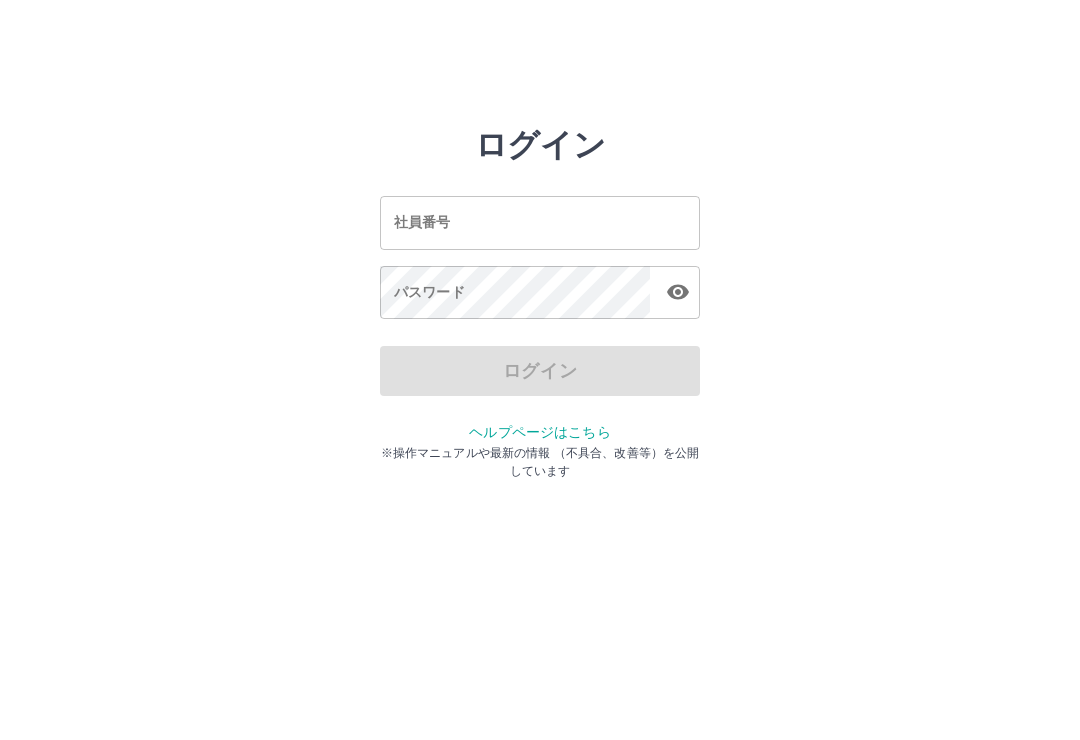 scroll, scrollTop: 0, scrollLeft: 0, axis: both 